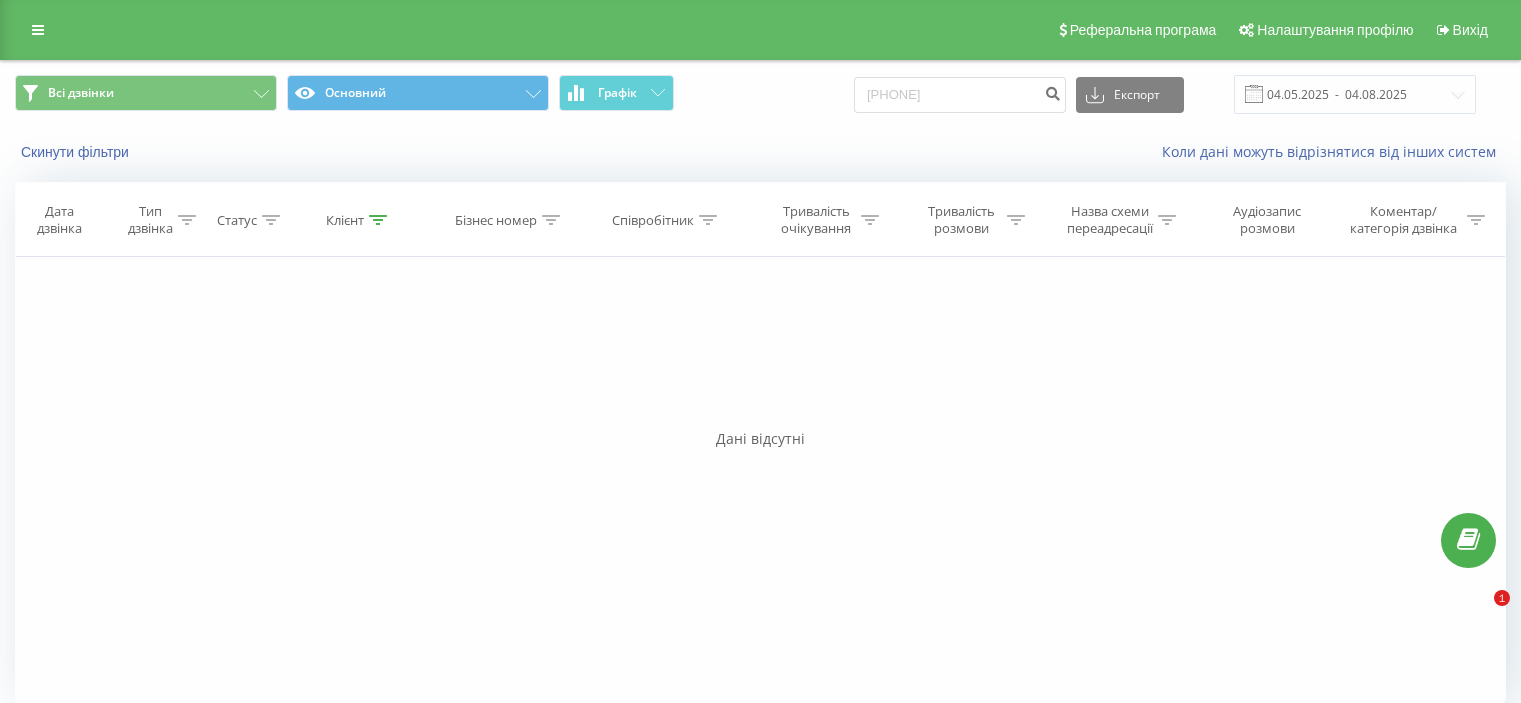 scroll, scrollTop: 0, scrollLeft: 0, axis: both 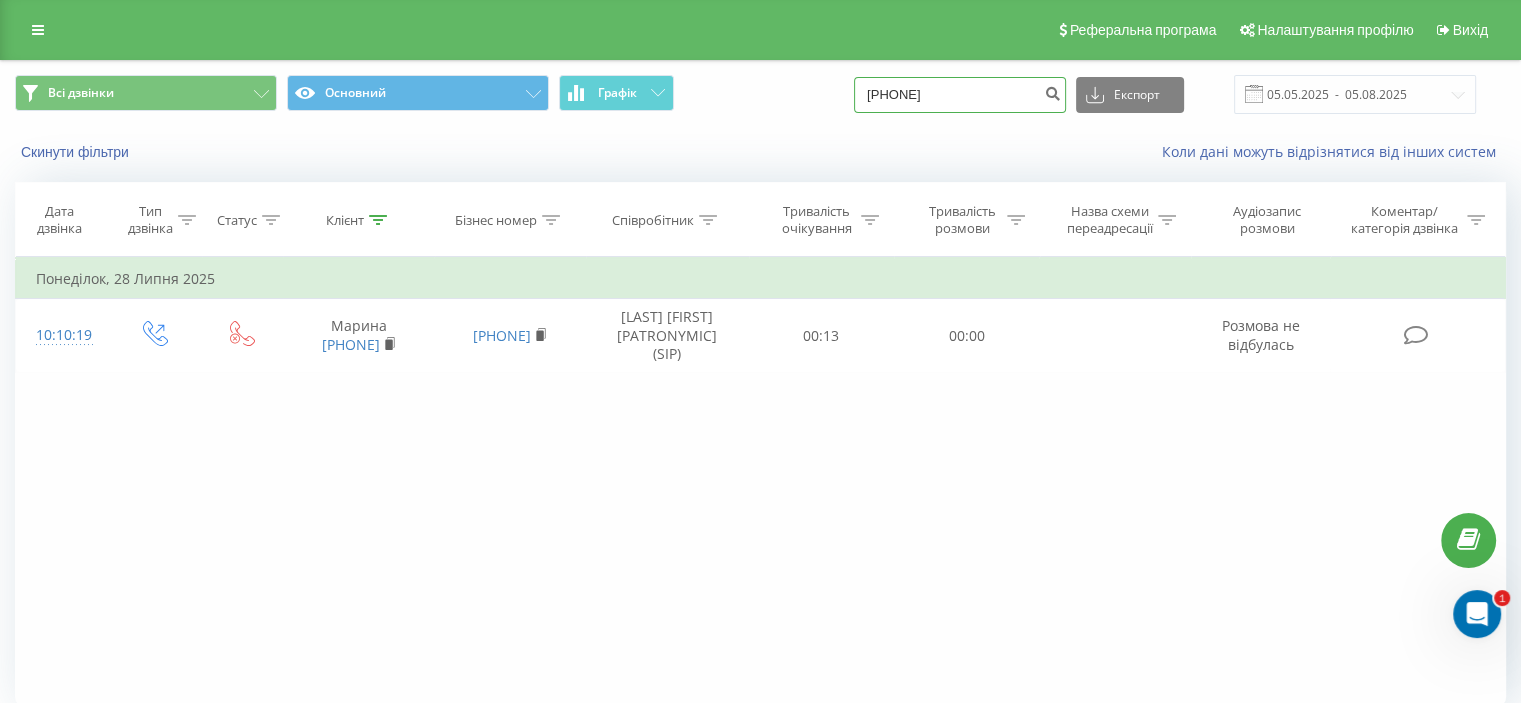 drag, startPoint x: 912, startPoint y: 83, endPoint x: 804, endPoint y: 83, distance: 108 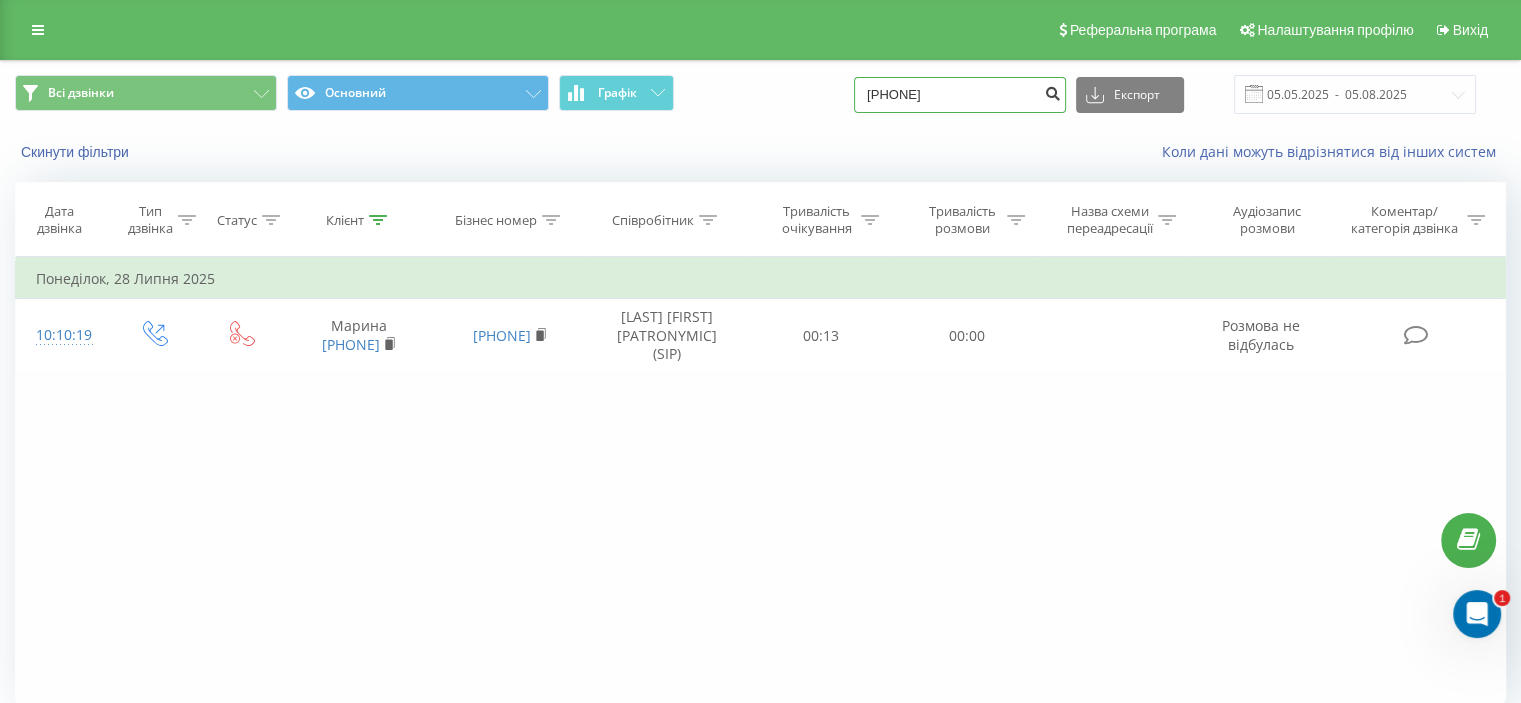 type on "0672760386" 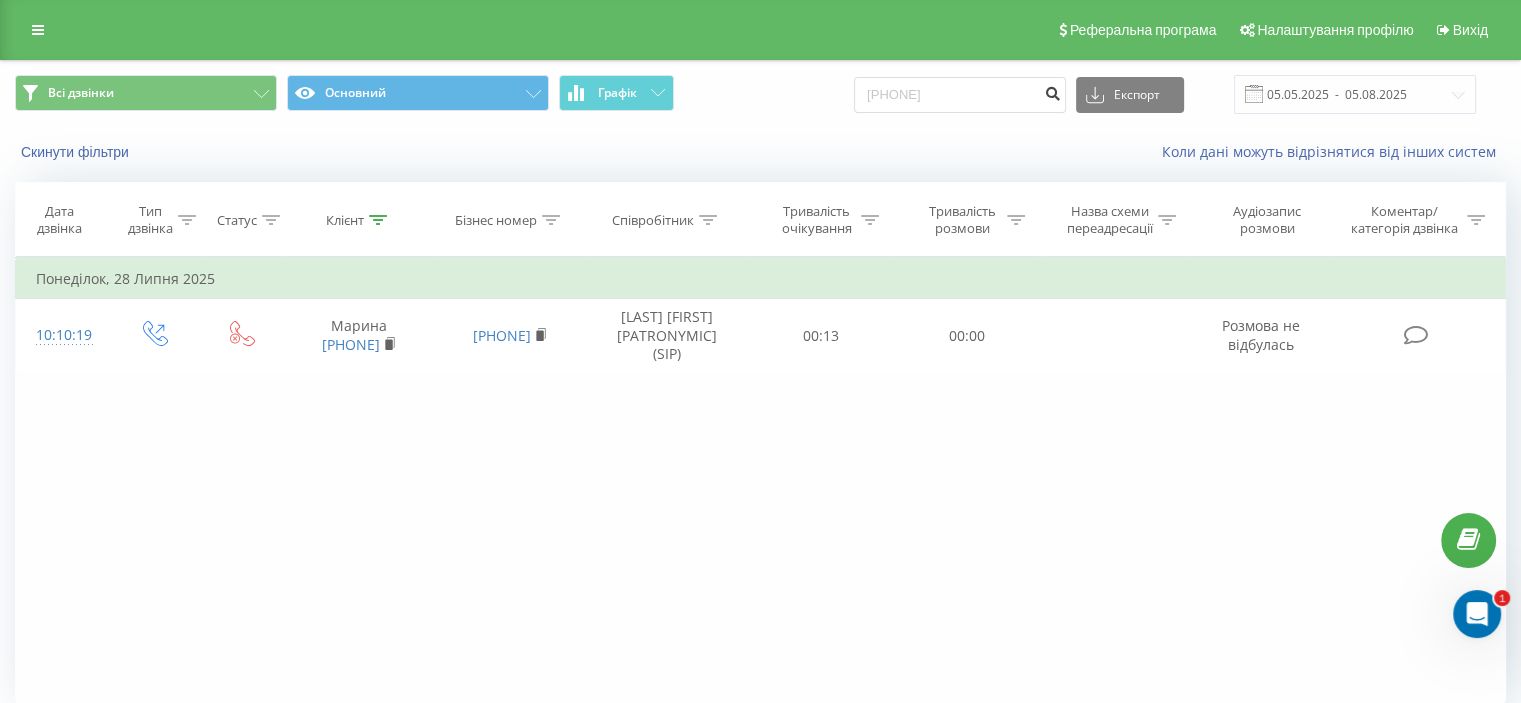 click at bounding box center [1052, 91] 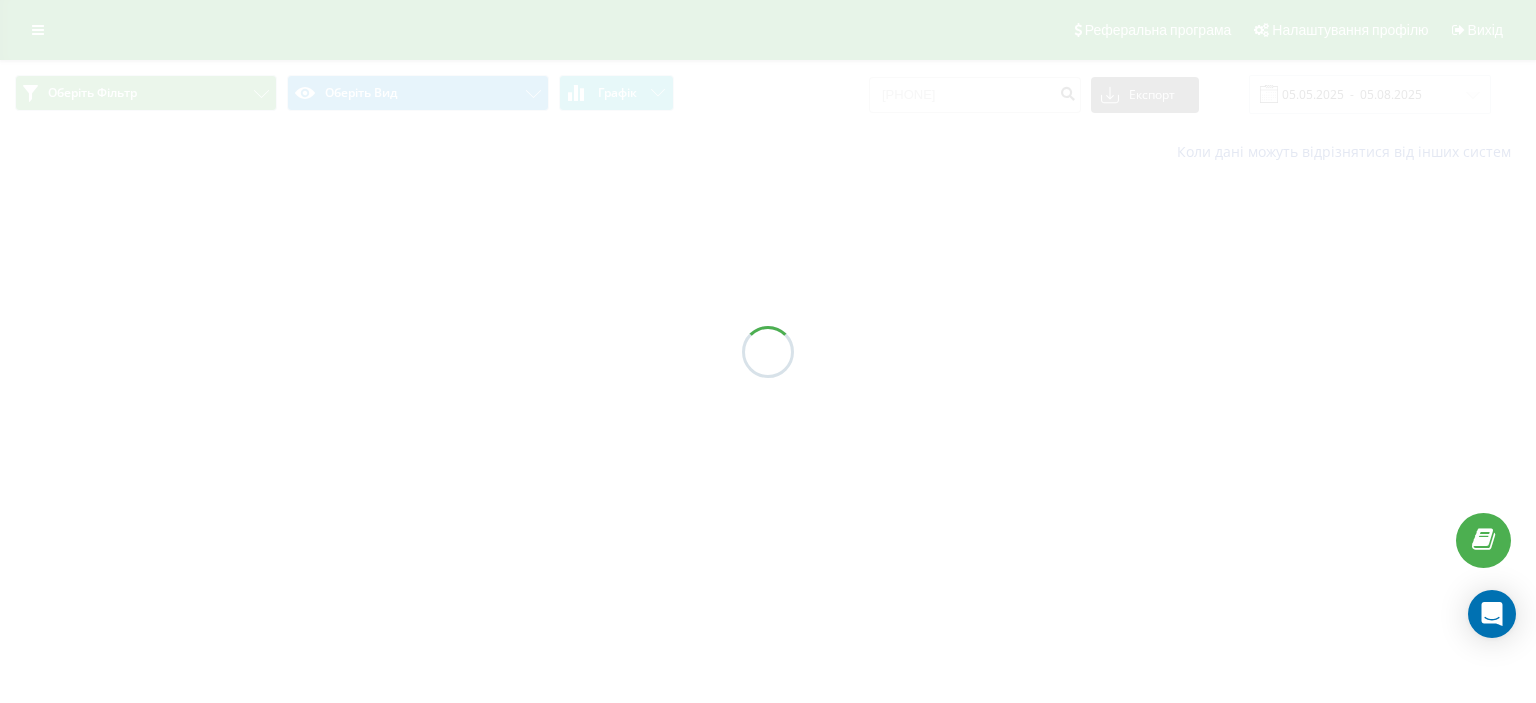 scroll, scrollTop: 0, scrollLeft: 0, axis: both 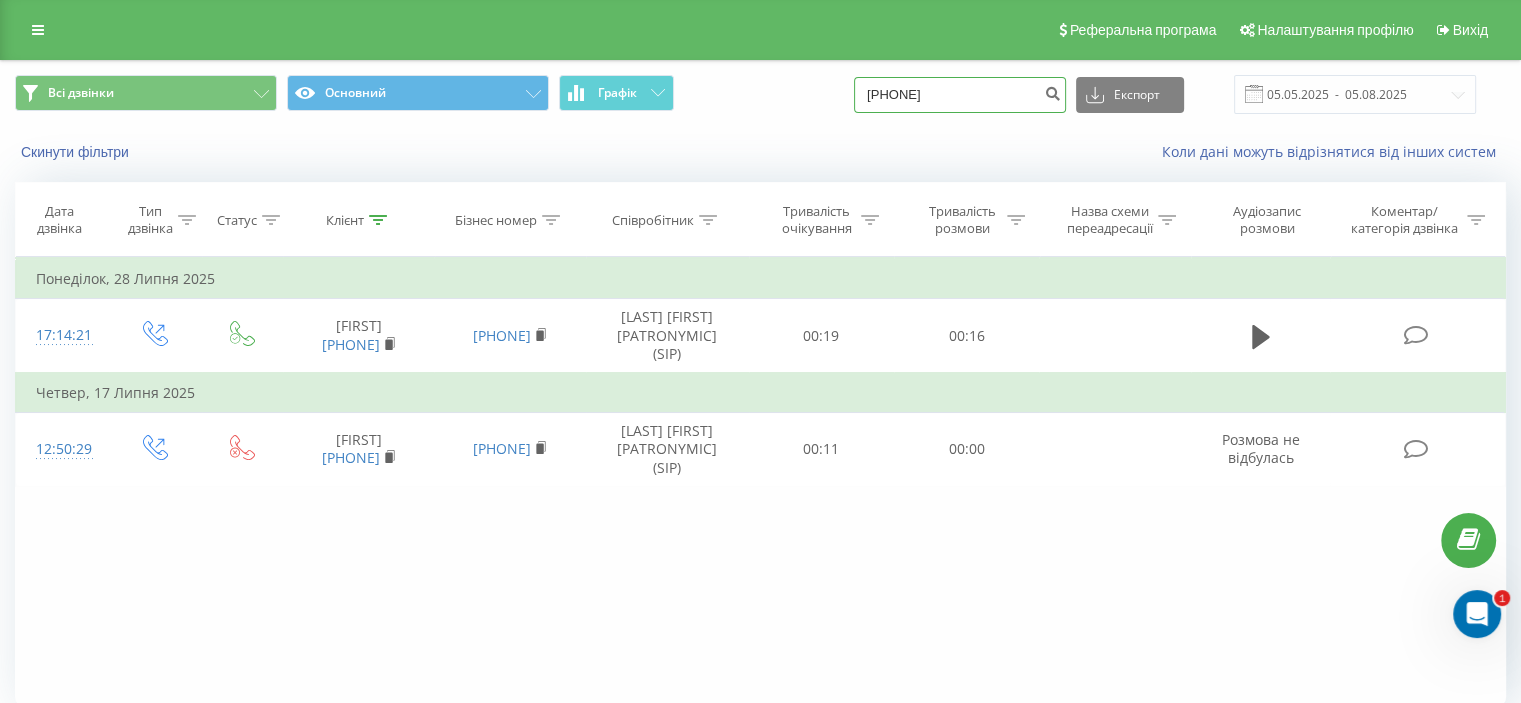 drag, startPoint x: 977, startPoint y: 91, endPoint x: 854, endPoint y: 91, distance: 123 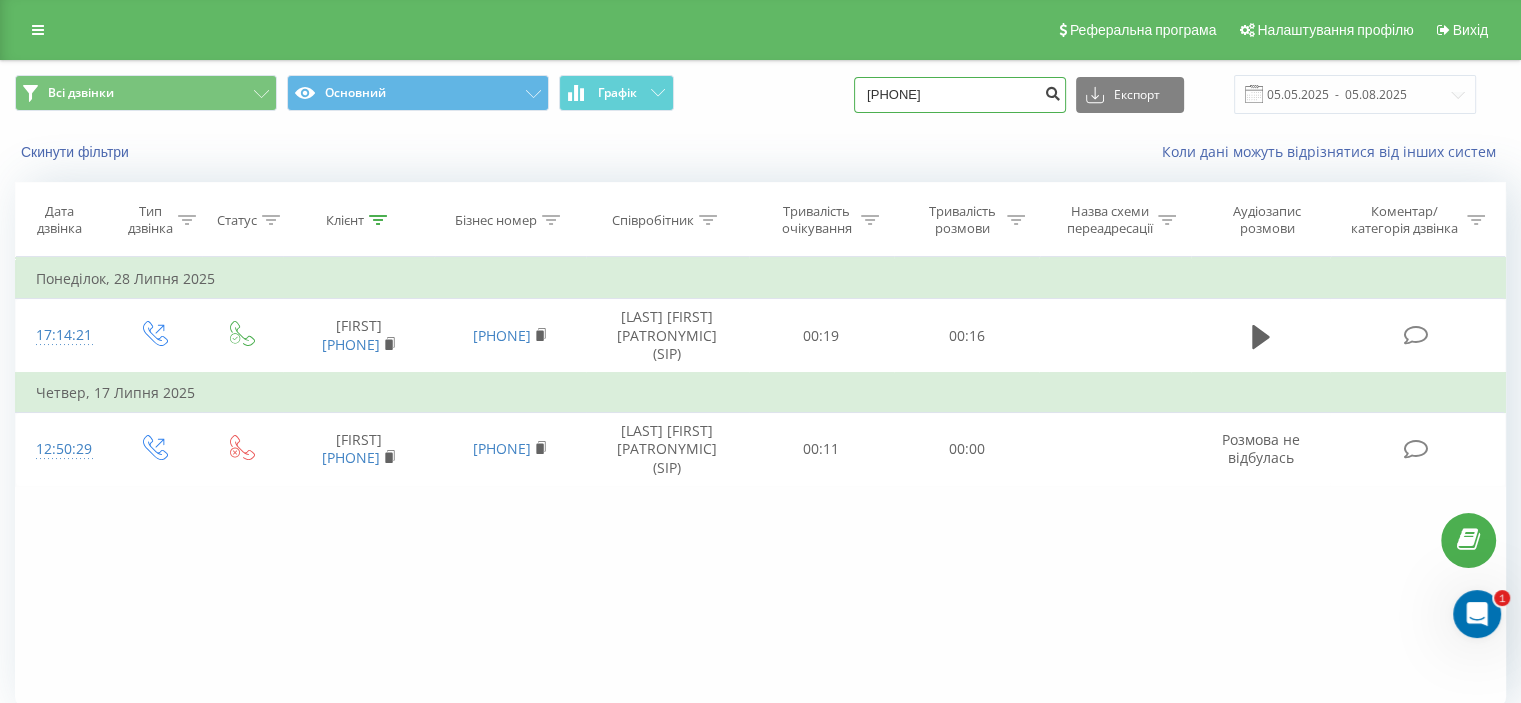 type on "[PHONE]" 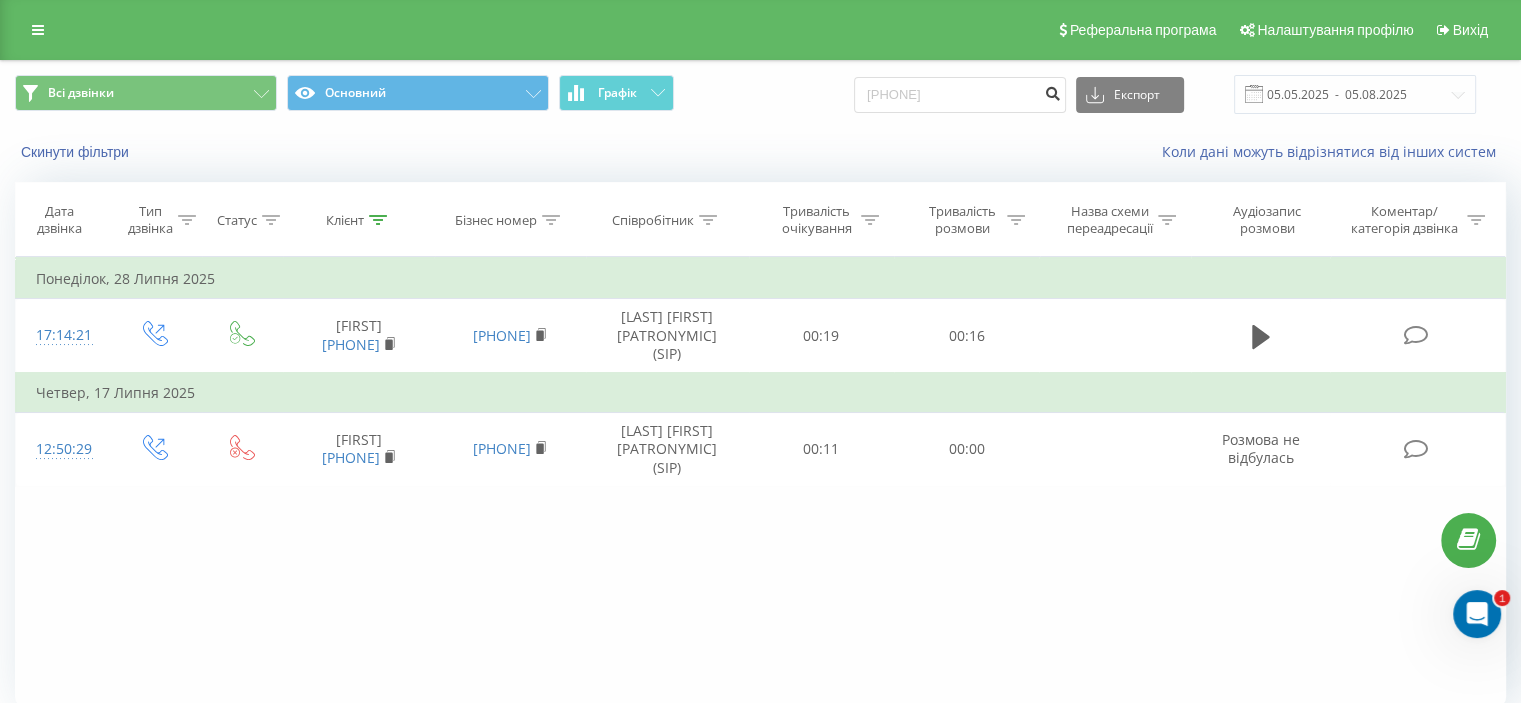 click at bounding box center [1052, 91] 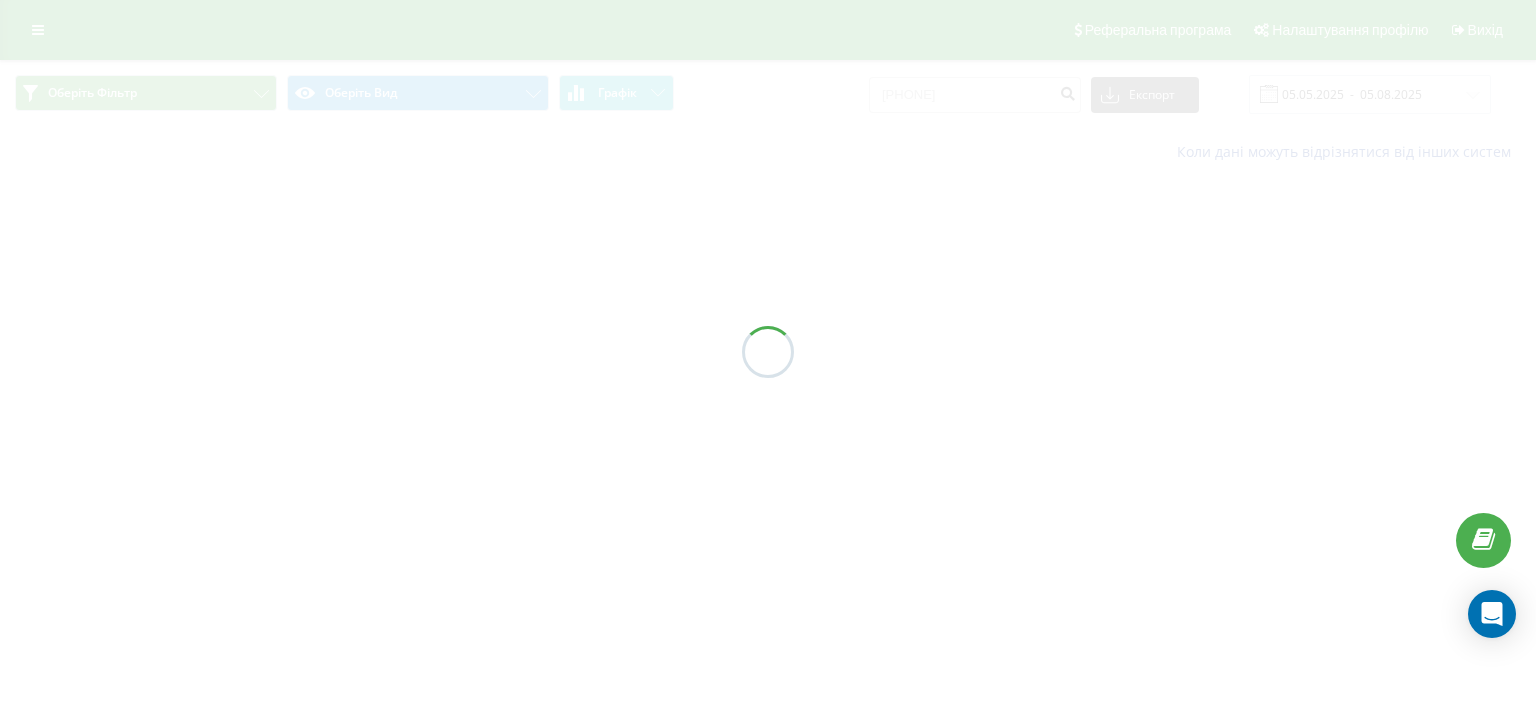 scroll, scrollTop: 0, scrollLeft: 0, axis: both 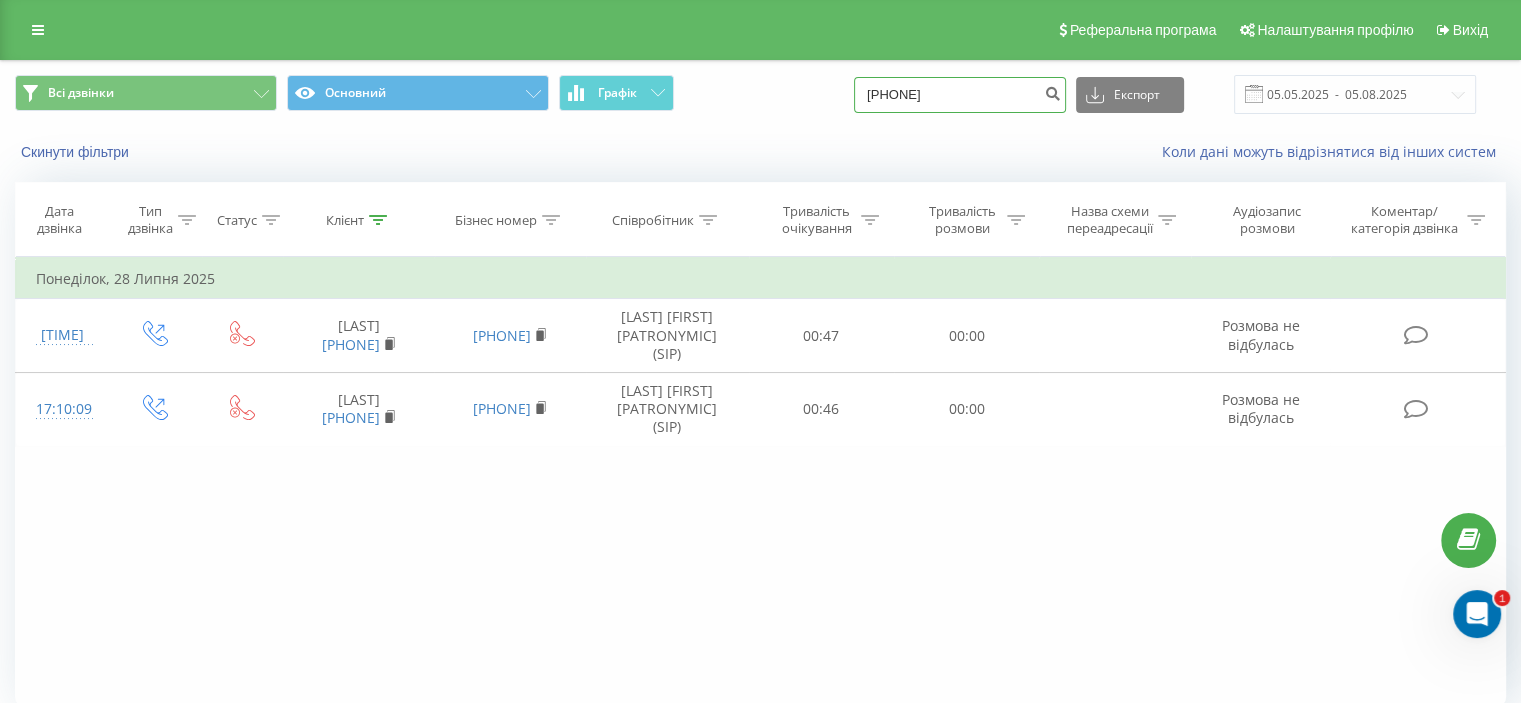 drag, startPoint x: 897, startPoint y: 102, endPoint x: 865, endPoint y: 103, distance: 32.01562 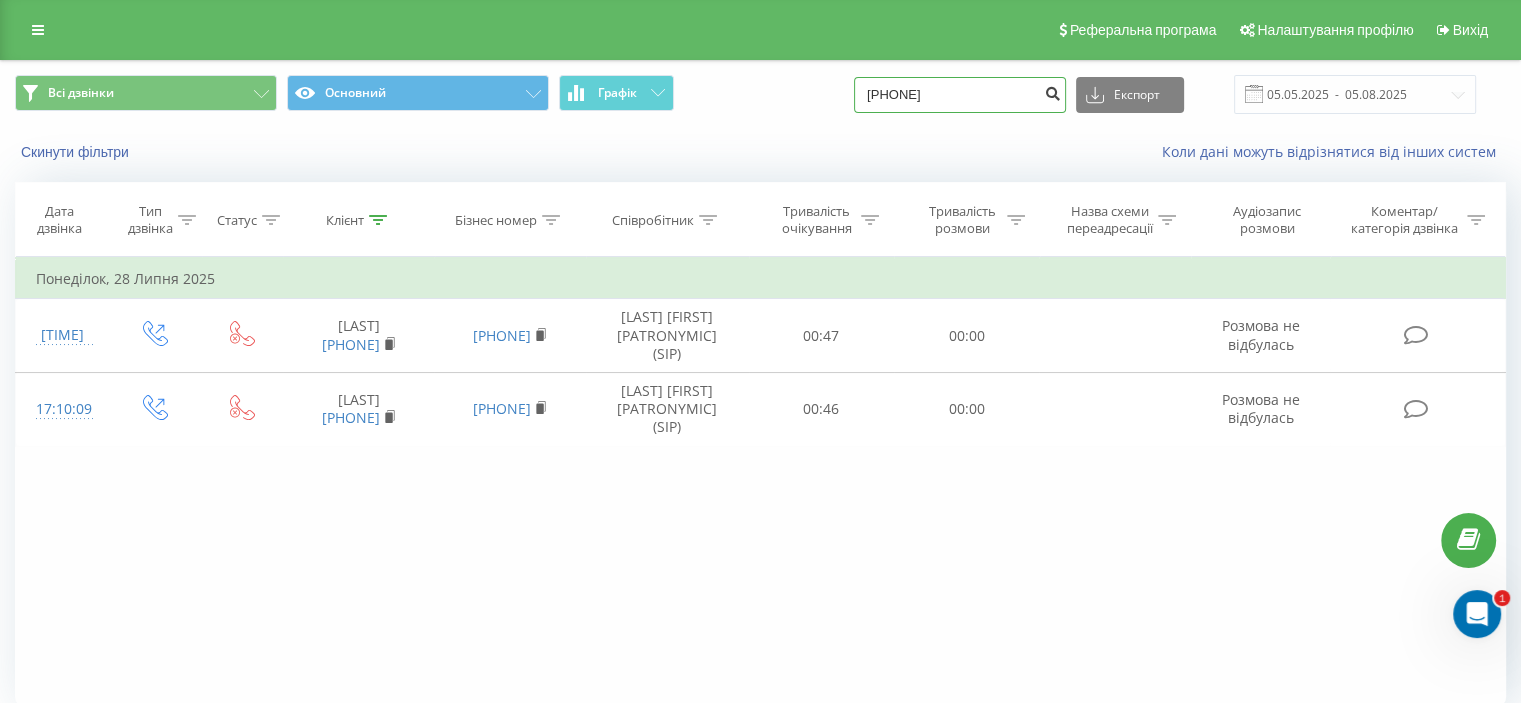 type on "0635356556" 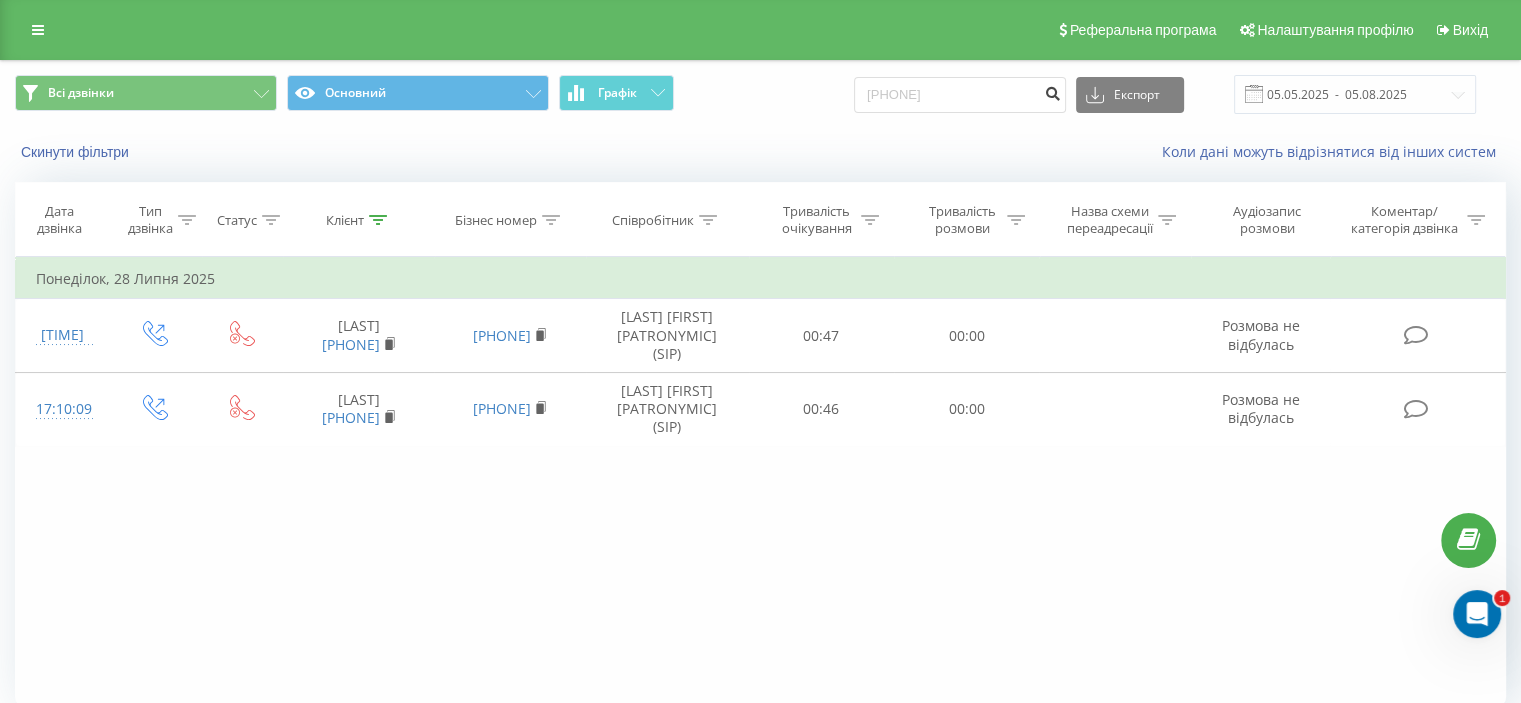 click at bounding box center [1052, 91] 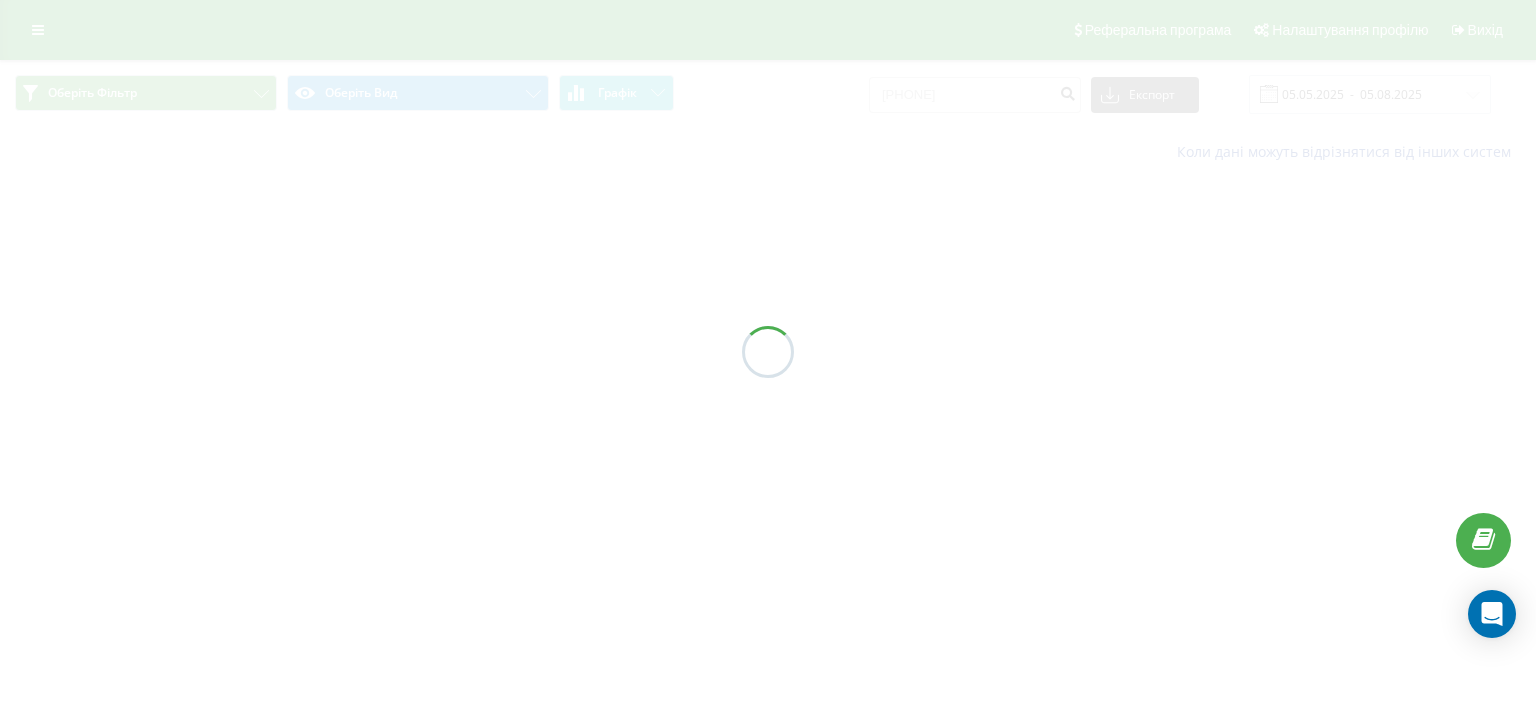 scroll, scrollTop: 0, scrollLeft: 0, axis: both 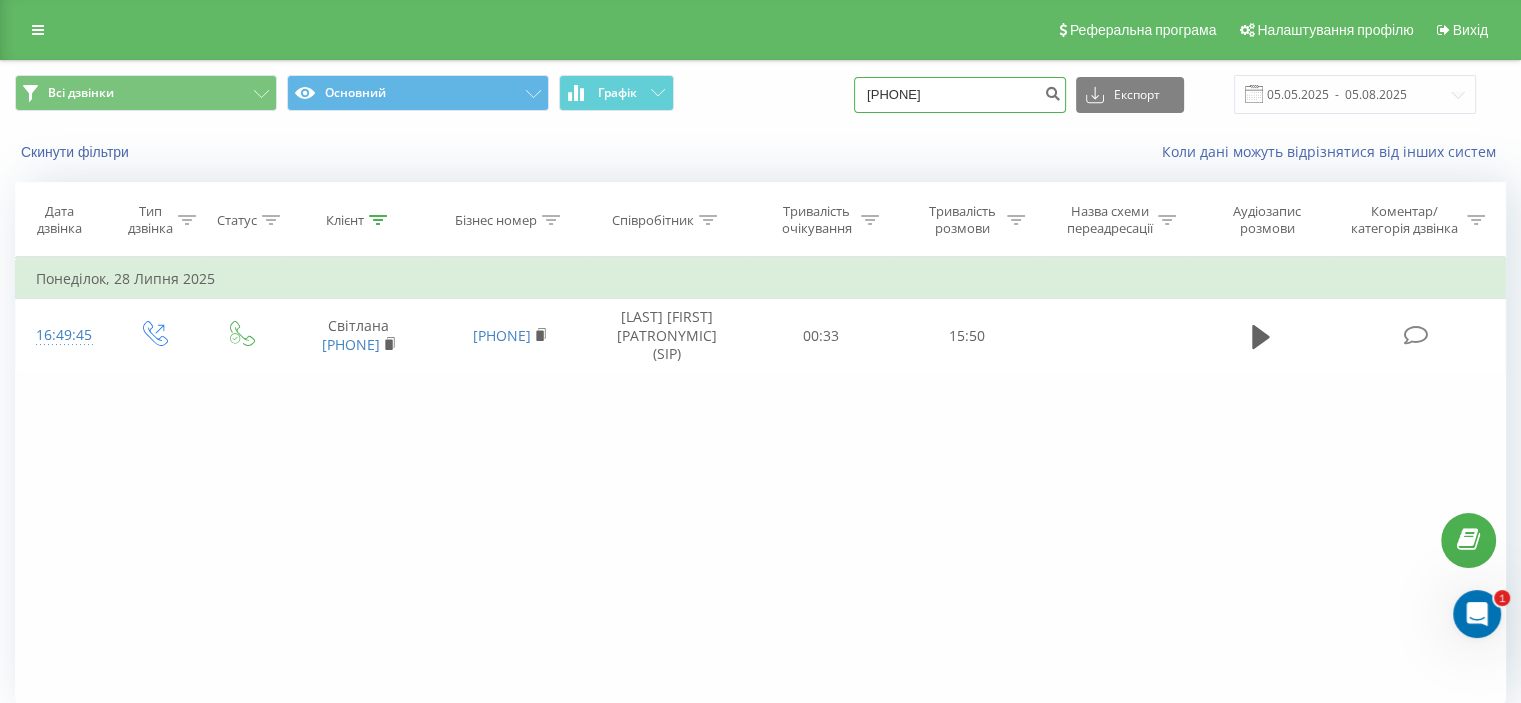drag, startPoint x: 872, startPoint y: 99, endPoint x: 839, endPoint y: 93, distance: 33.54102 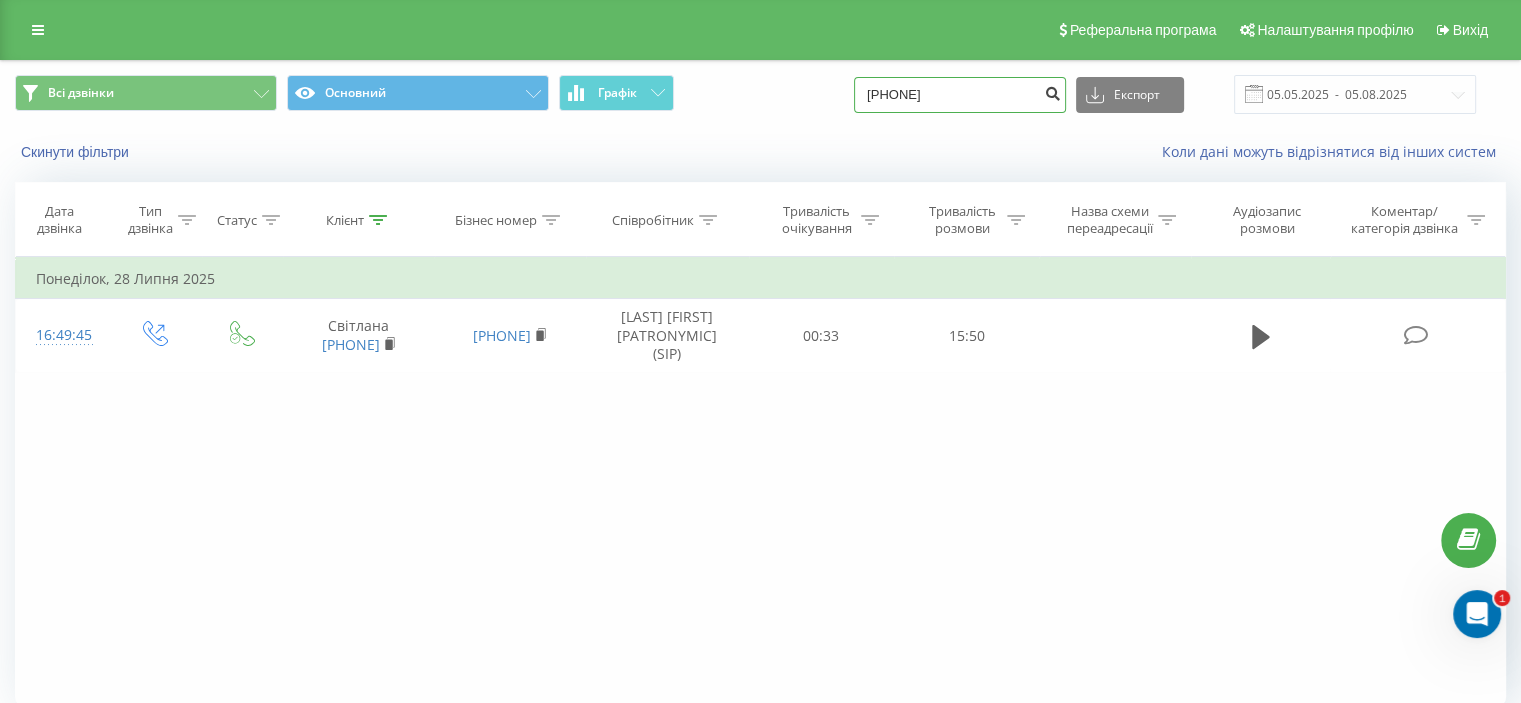 type on "[PHONE]" 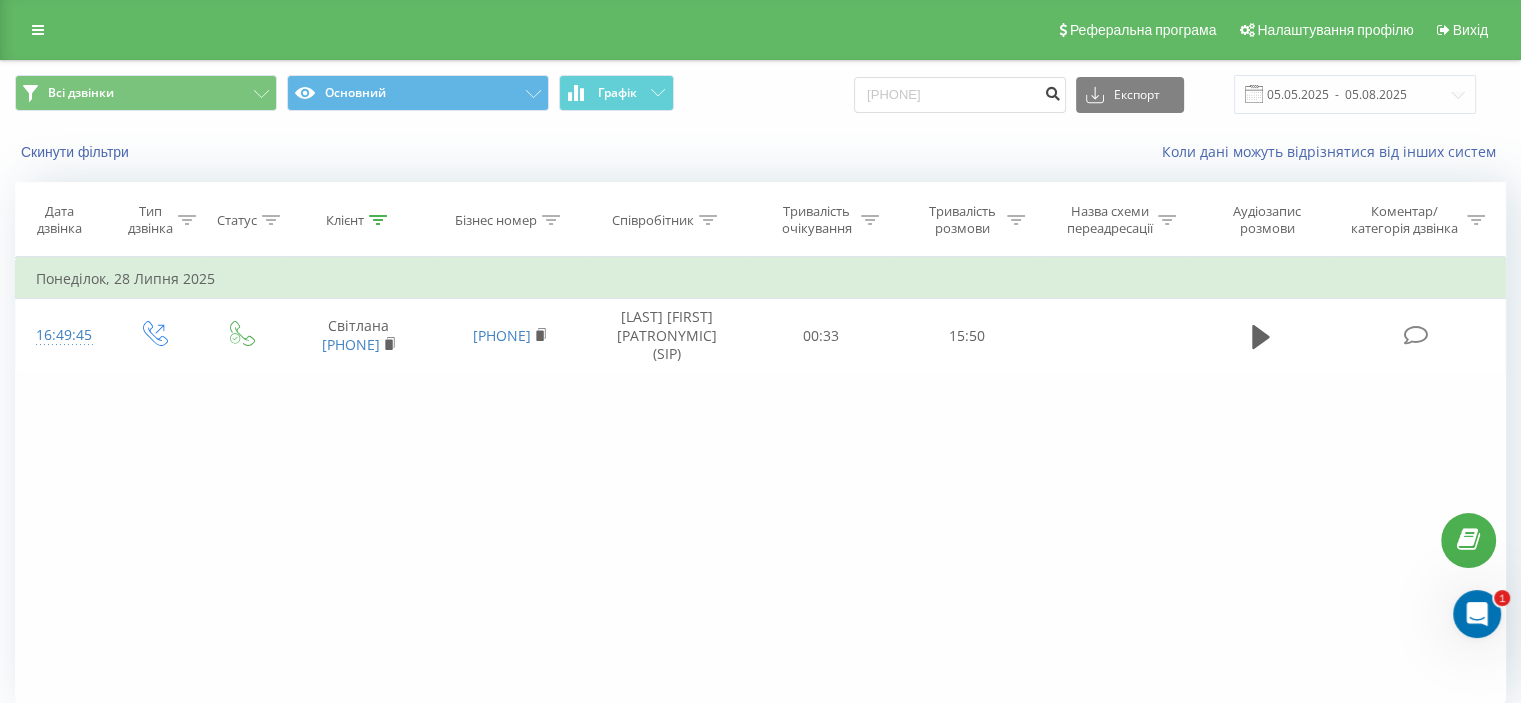 click at bounding box center (1052, 91) 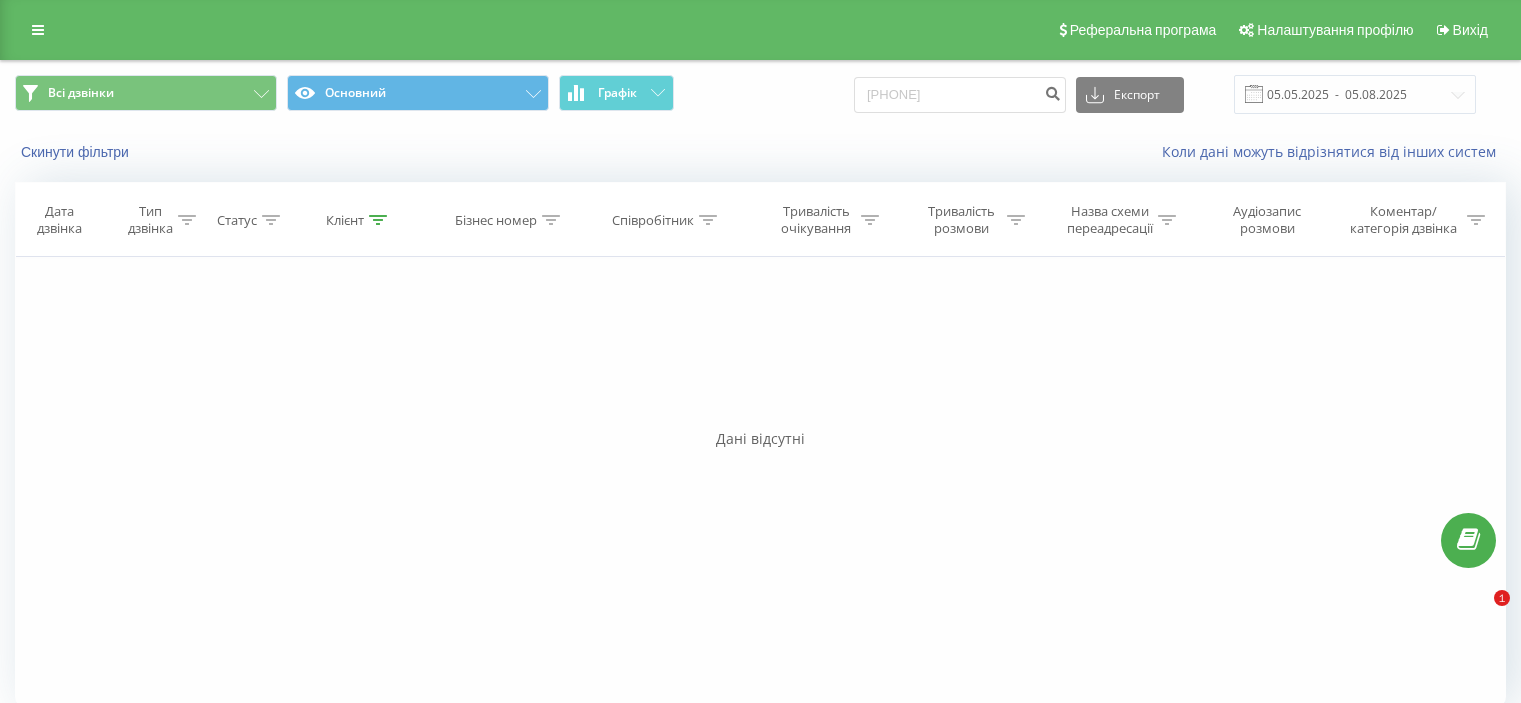 scroll, scrollTop: 0, scrollLeft: 0, axis: both 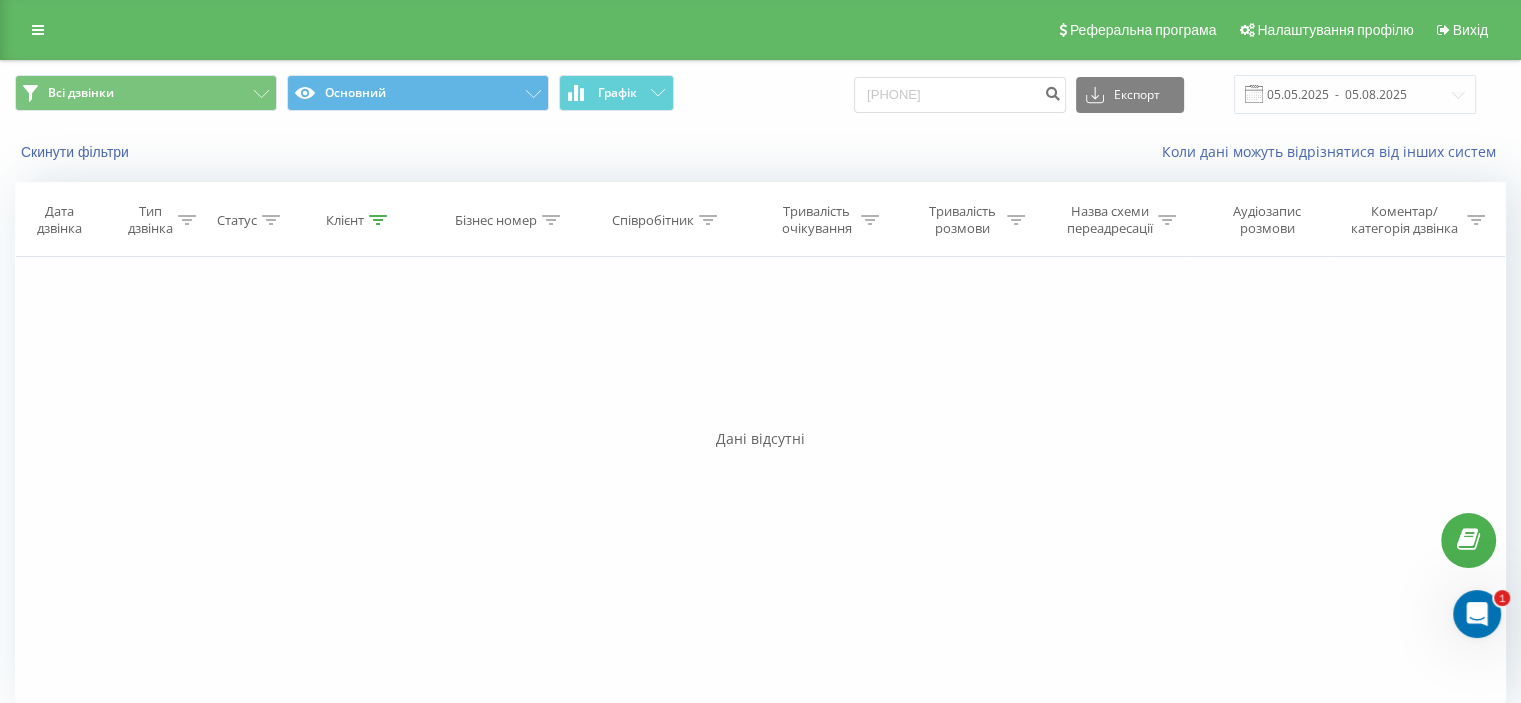 drag, startPoint x: 1169, startPoint y: 455, endPoint x: 1042, endPoint y: 203, distance: 282.1932 